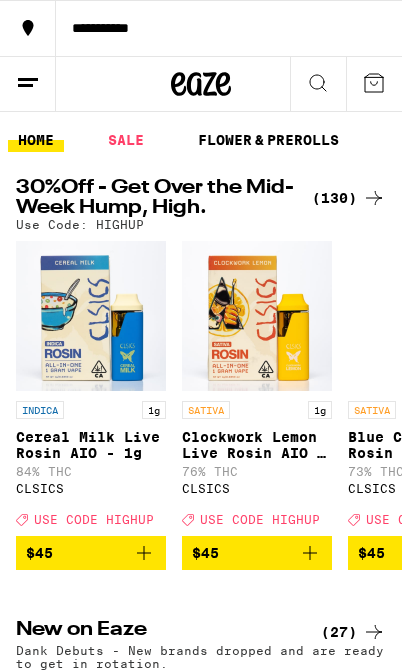 scroll, scrollTop: 391, scrollLeft: 0, axis: vertical 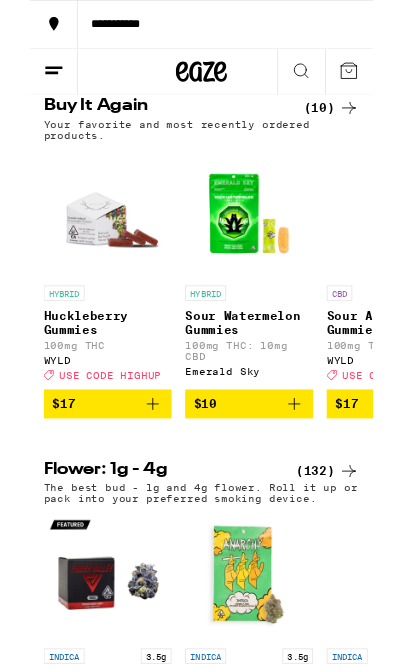 click at bounding box center (91, 250) 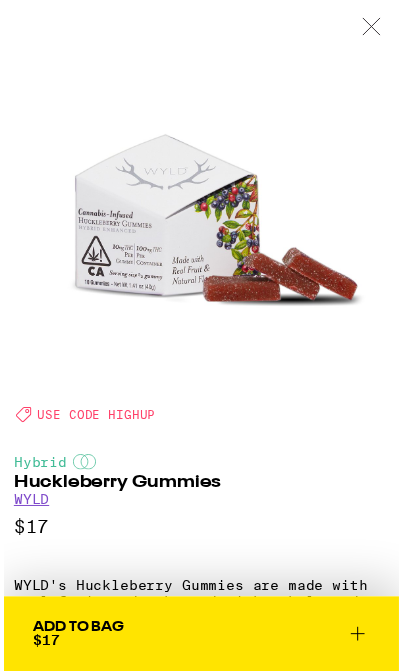 scroll, scrollTop: 1049, scrollLeft: 0, axis: vertical 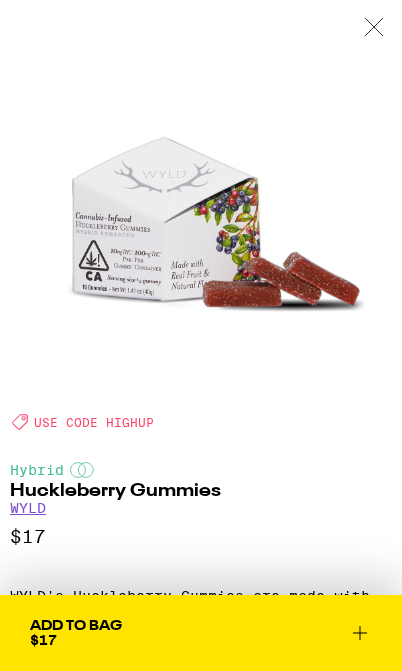 click on "Add To Bag $17" at bounding box center [201, 633] 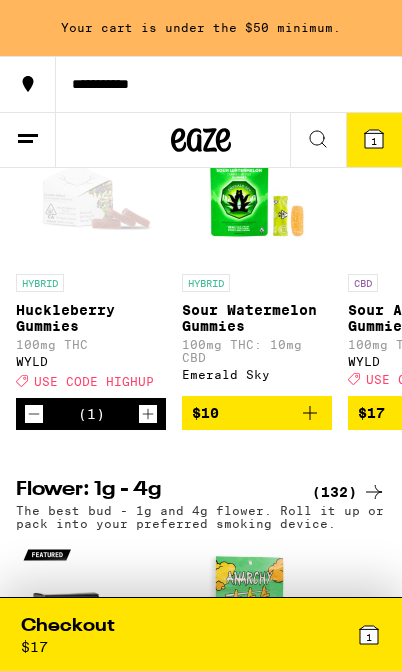 scroll, scrollTop: 0, scrollLeft: 0, axis: both 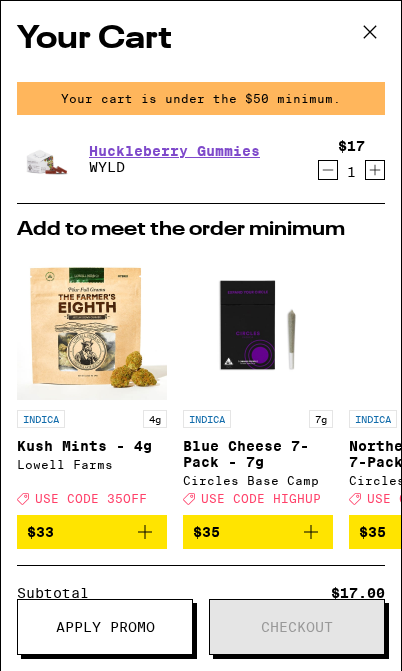 click 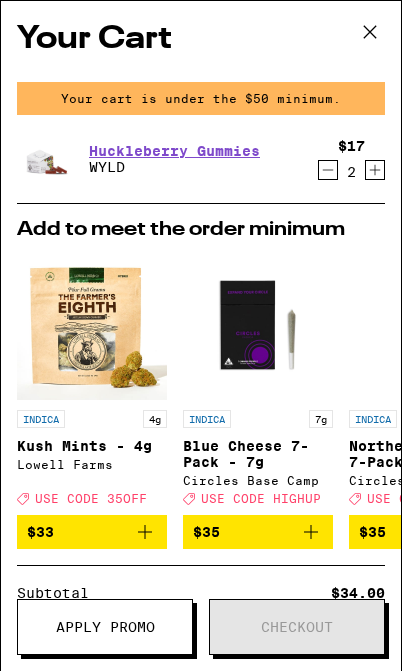 click 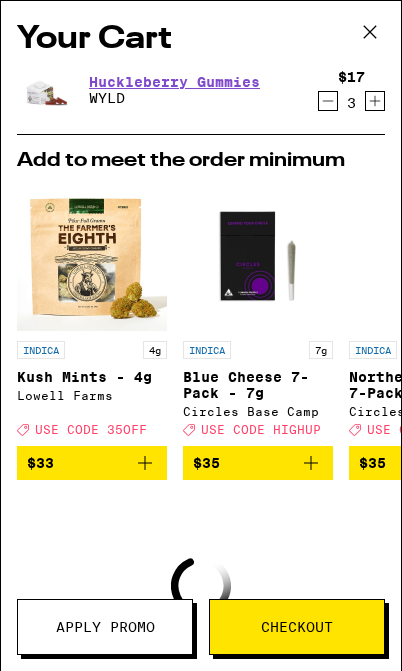 click 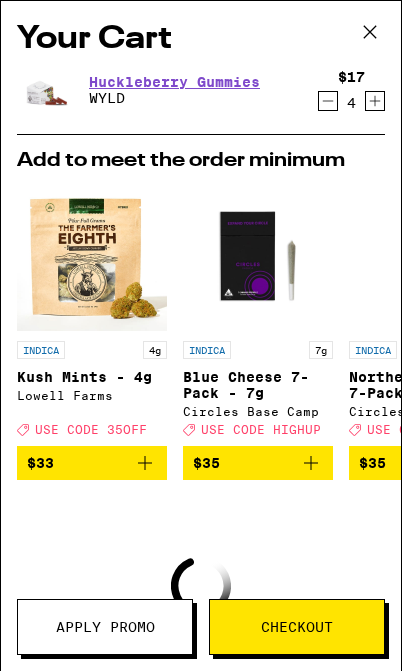 click 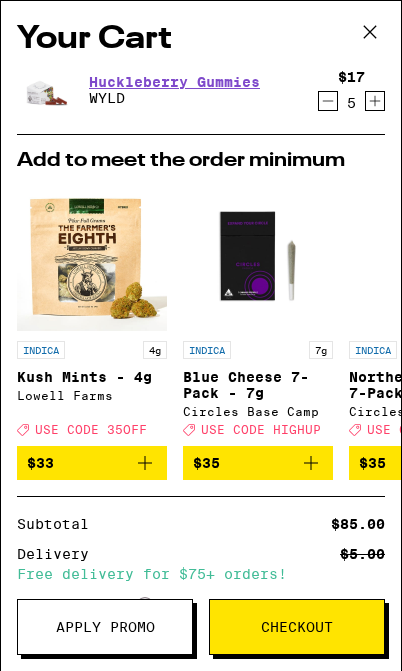 scroll, scrollTop: 0, scrollLeft: 0, axis: both 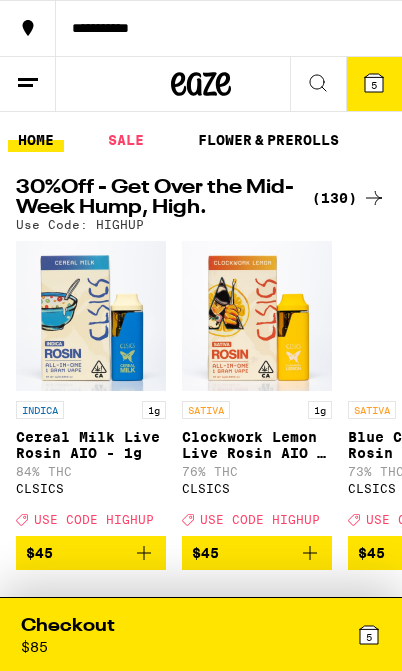click at bounding box center [318, 84] 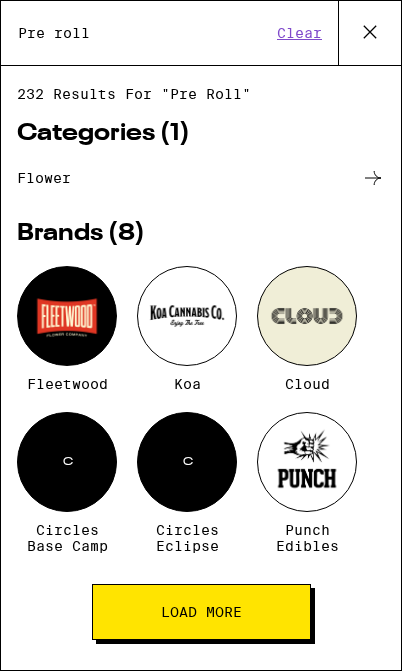 type on "Pre roll" 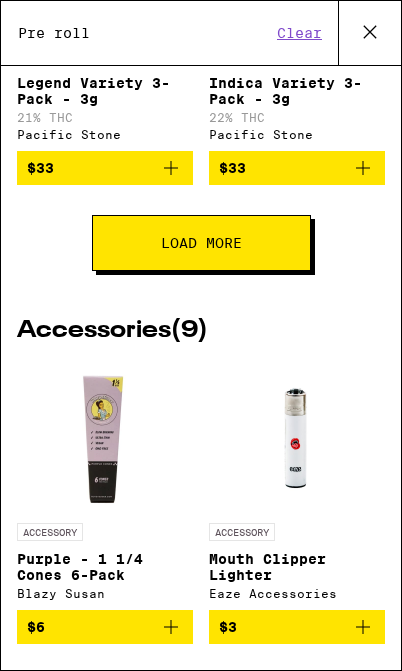 scroll, scrollTop: 1774, scrollLeft: 0, axis: vertical 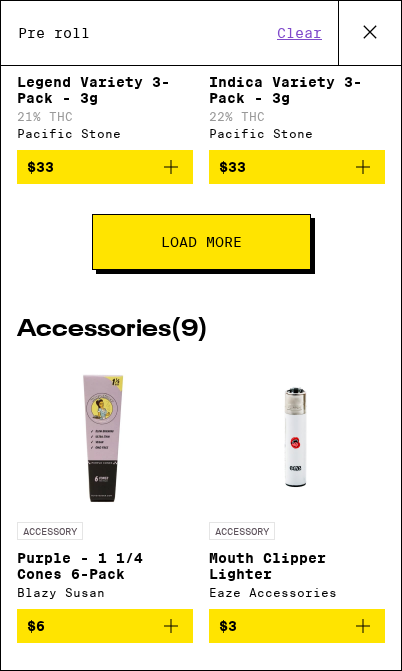click on "Load More" at bounding box center [201, 242] 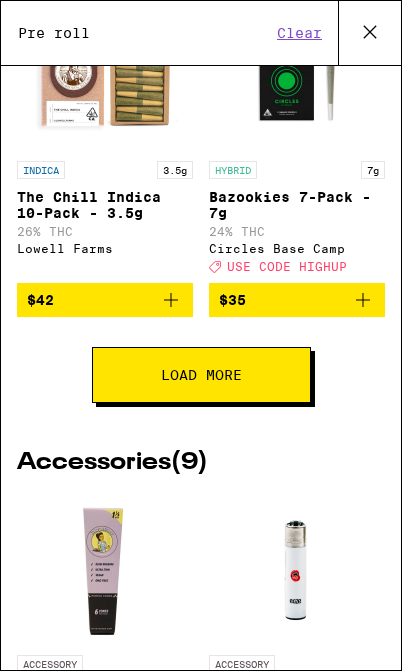 scroll, scrollTop: 2930, scrollLeft: 0, axis: vertical 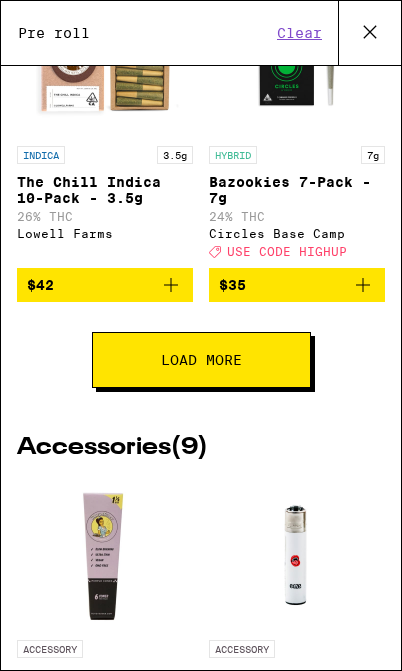 click on "Load More" at bounding box center [201, 360] 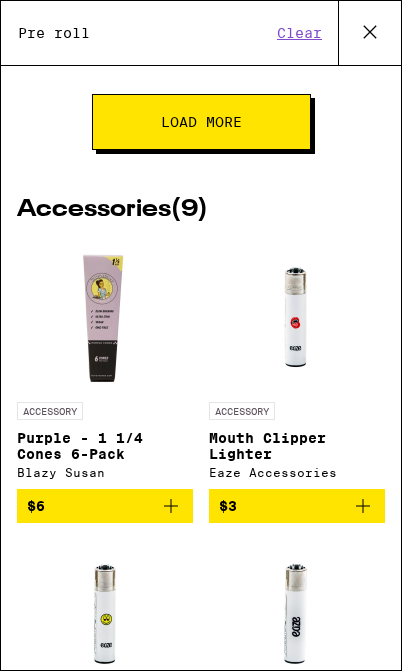 scroll, scrollTop: 4445, scrollLeft: 0, axis: vertical 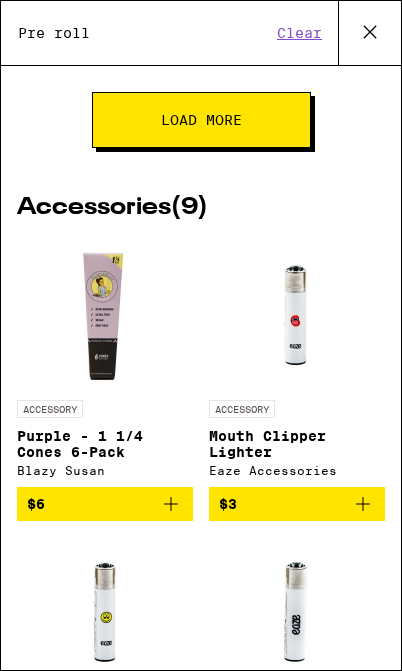 click on "Load More" at bounding box center (201, 120) 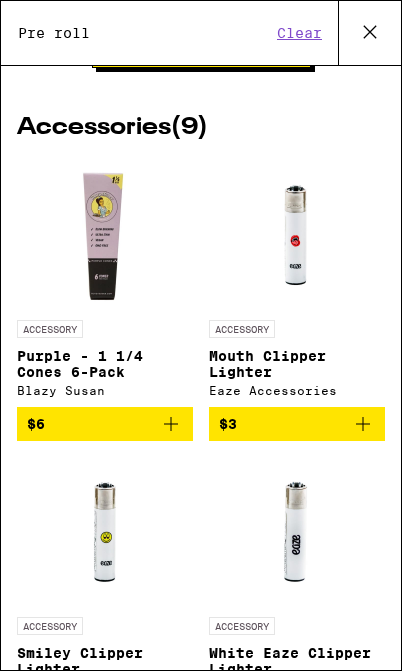 scroll, scrollTop: 5790, scrollLeft: 0, axis: vertical 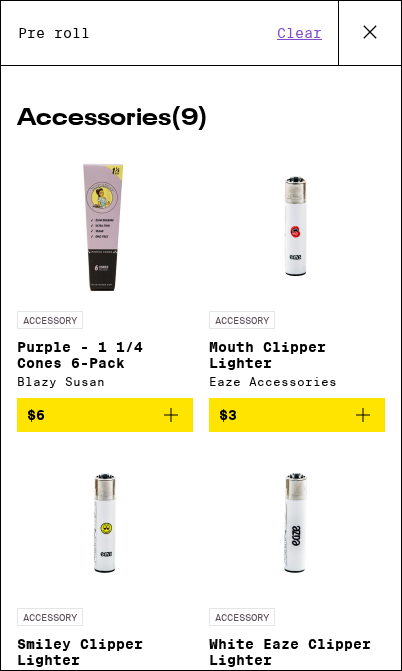 click on "Load More" at bounding box center [201, 31] 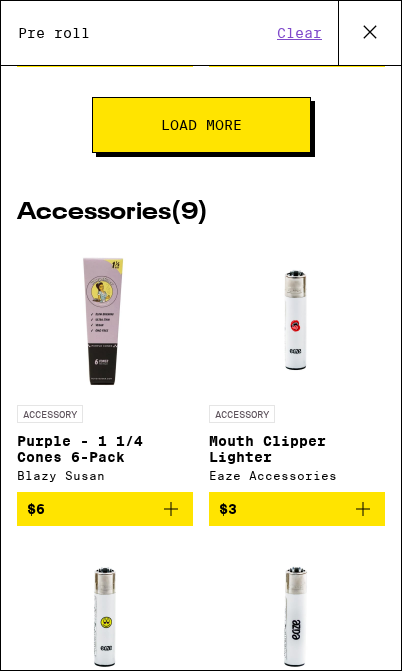 scroll, scrollTop: 6935, scrollLeft: 0, axis: vertical 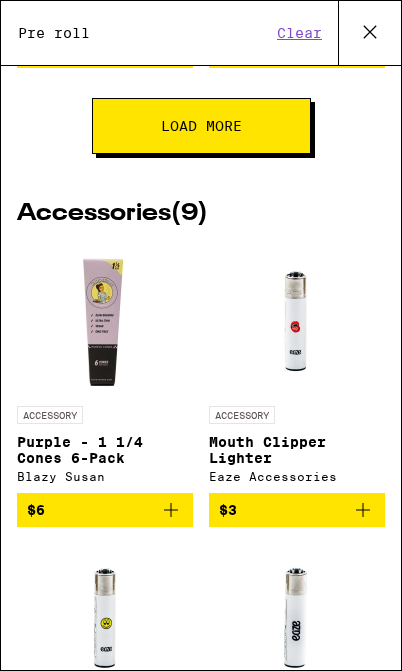 click on "Load More" at bounding box center [201, 126] 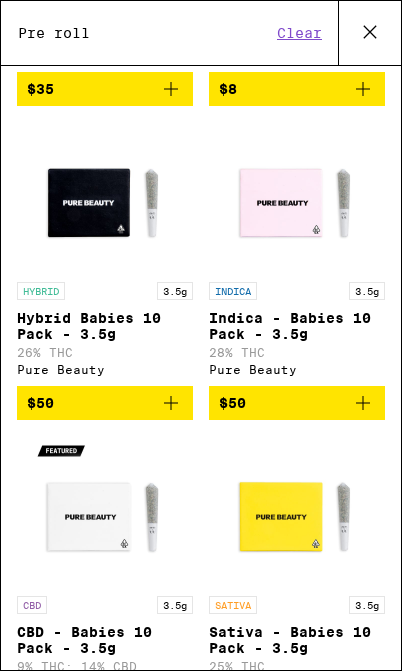scroll, scrollTop: 3496, scrollLeft: 0, axis: vertical 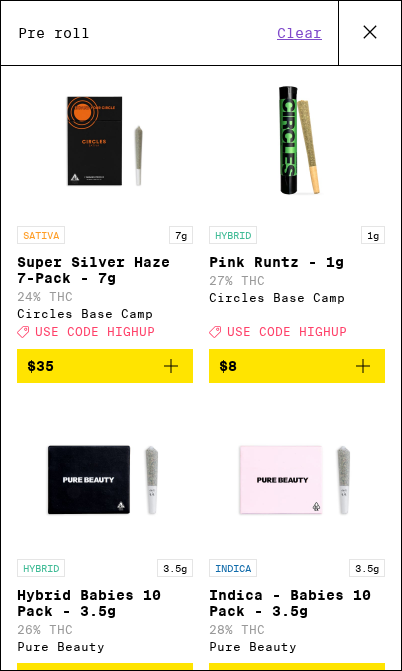 click 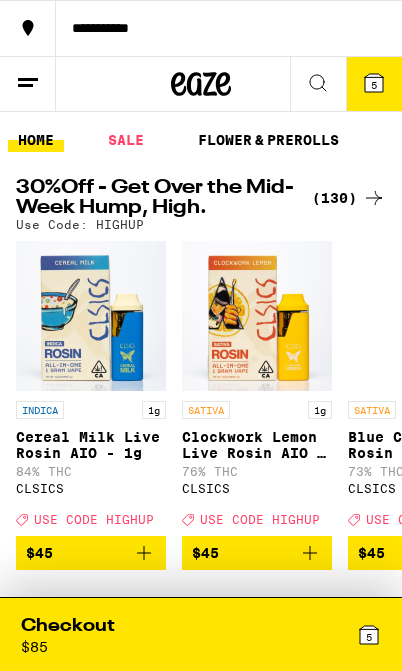 click on "5" at bounding box center [374, 85] 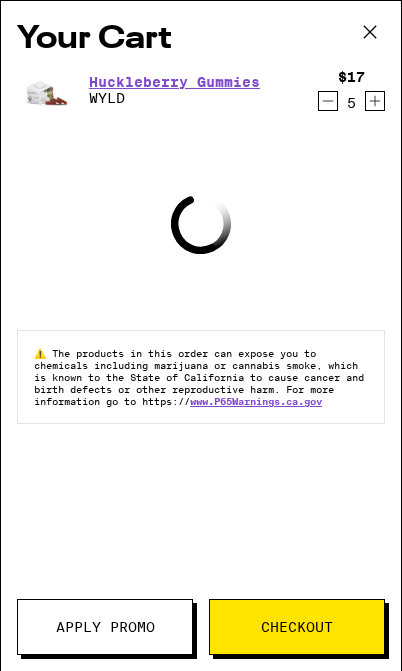 click on "Apply Promo" at bounding box center [105, 627] 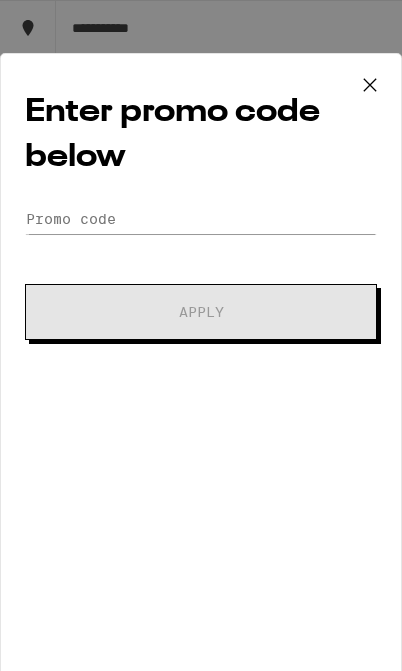 scroll, scrollTop: 0, scrollLeft: 0, axis: both 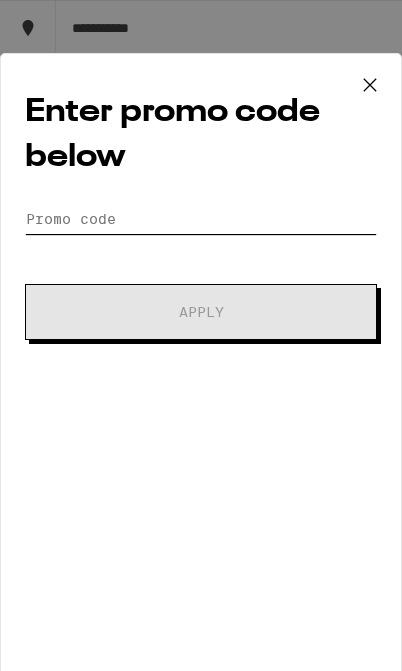 click on "Promo Code" at bounding box center (201, 219) 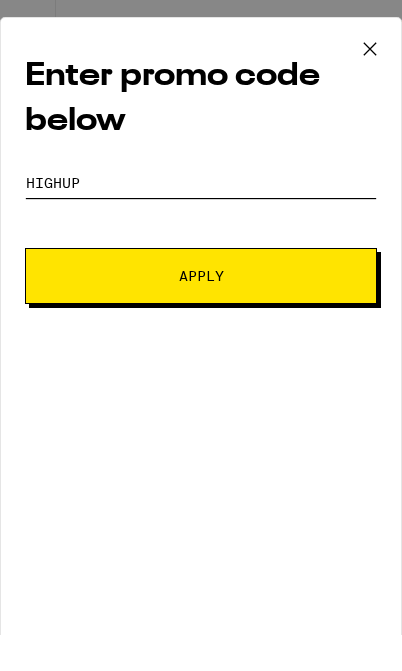 type on "Highup" 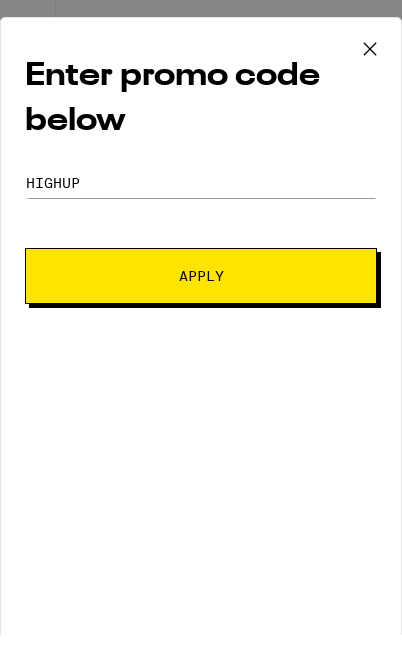 click on "Apply" at bounding box center (201, 312) 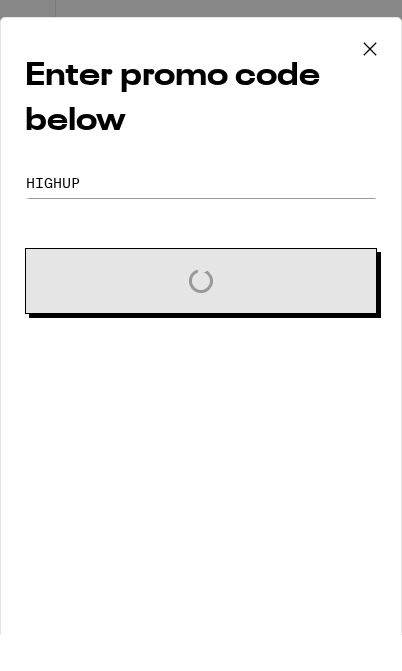 scroll, scrollTop: 36, scrollLeft: 0, axis: vertical 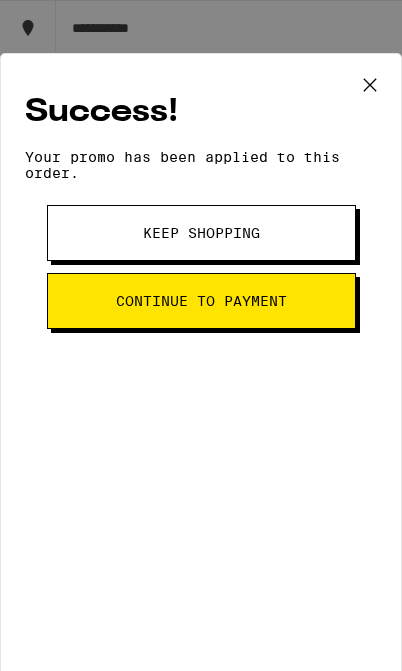 click on "Continue to payment" at bounding box center (201, 301) 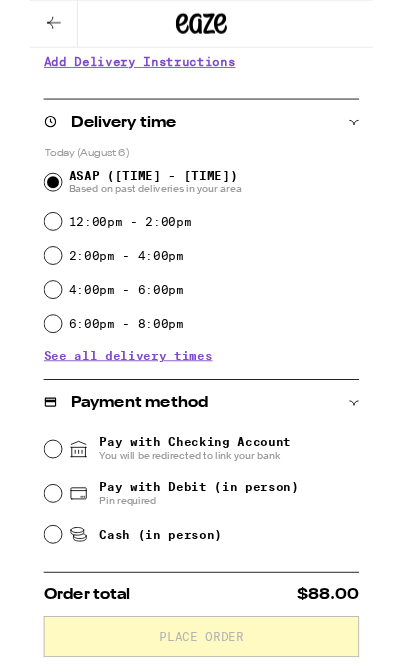 scroll, scrollTop: 355, scrollLeft: 0, axis: vertical 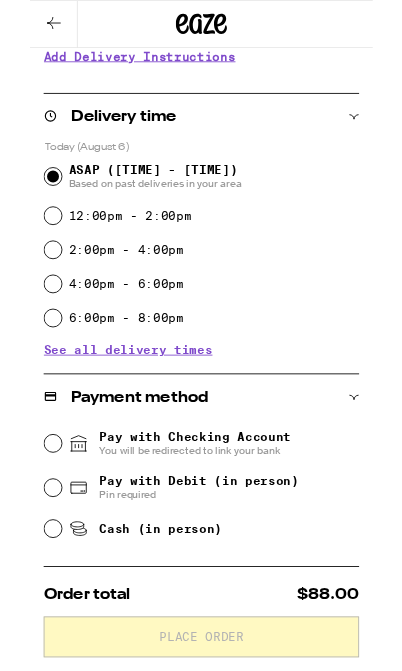 click on "6:00pm - 8:00pm" at bounding box center [27, 373] 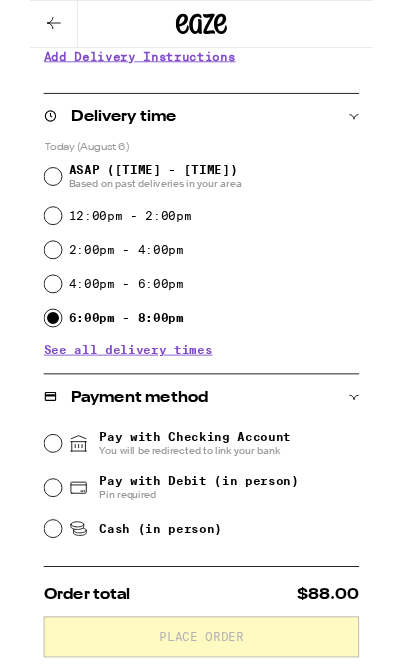 radio on "true" 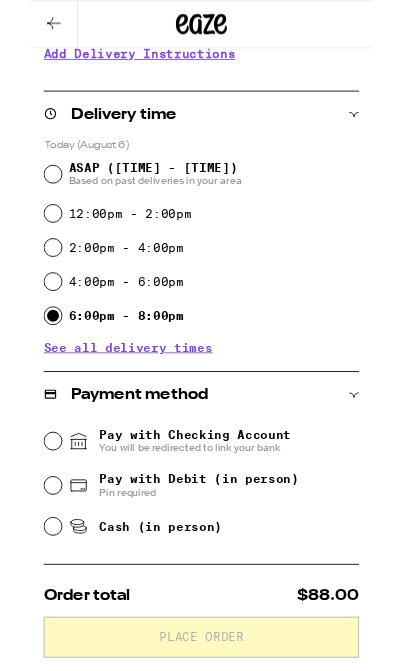 scroll, scrollTop: 365, scrollLeft: 0, axis: vertical 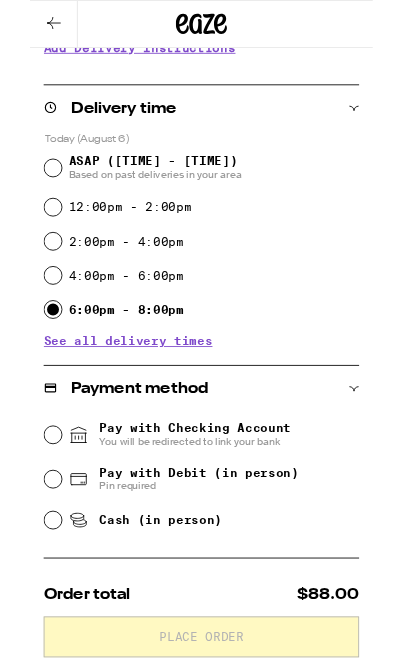 click on "Pay with Debit (in person) Pin required" at bounding box center [27, 562] 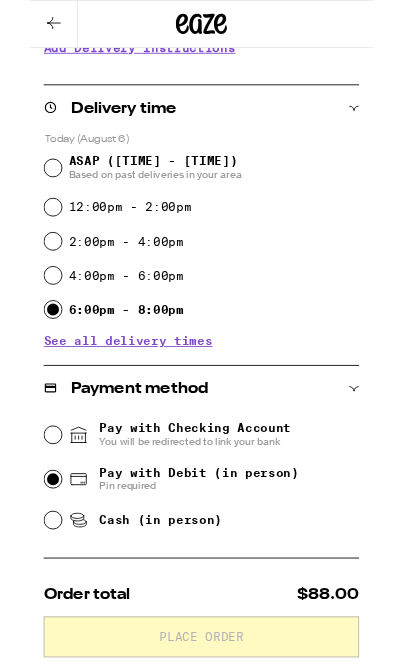 radio on "true" 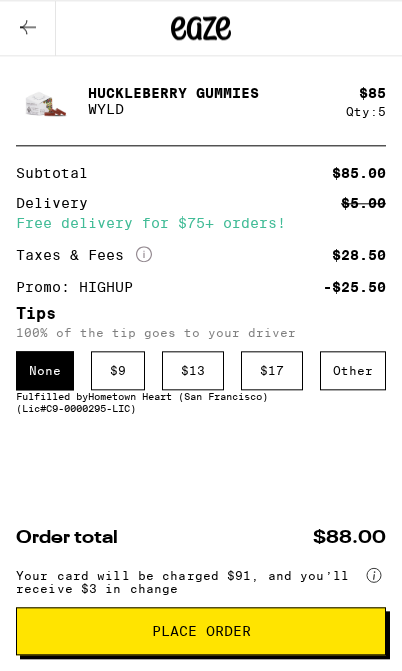 scroll, scrollTop: 1006, scrollLeft: 0, axis: vertical 